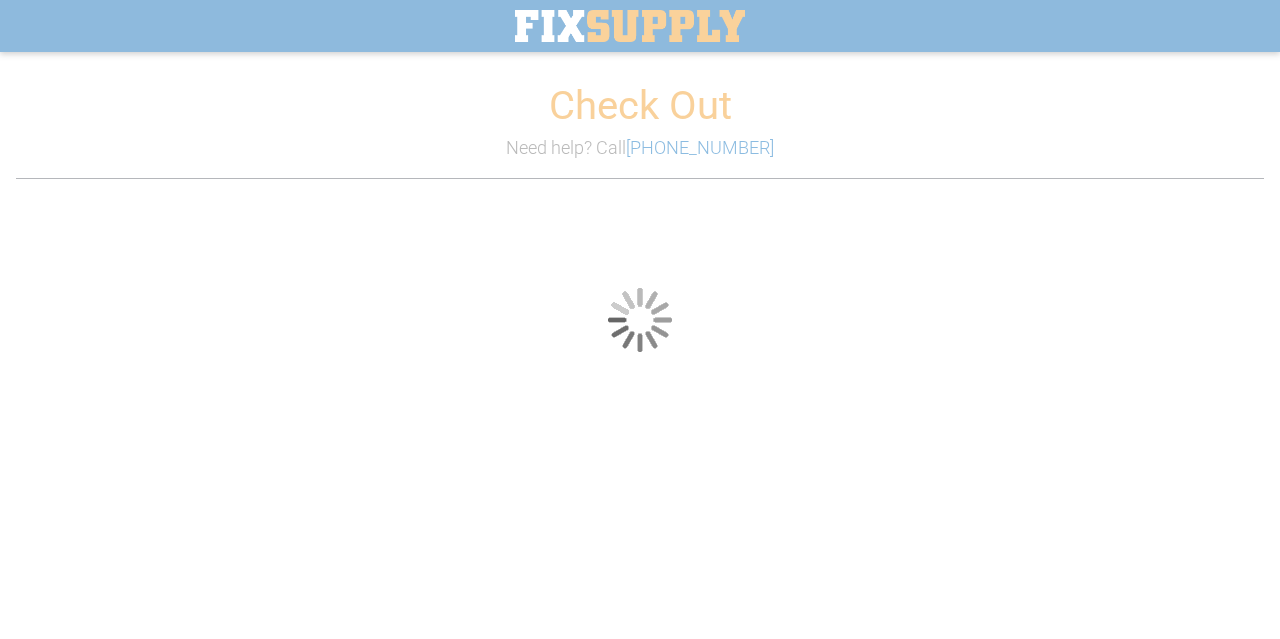 scroll, scrollTop: 0, scrollLeft: 0, axis: both 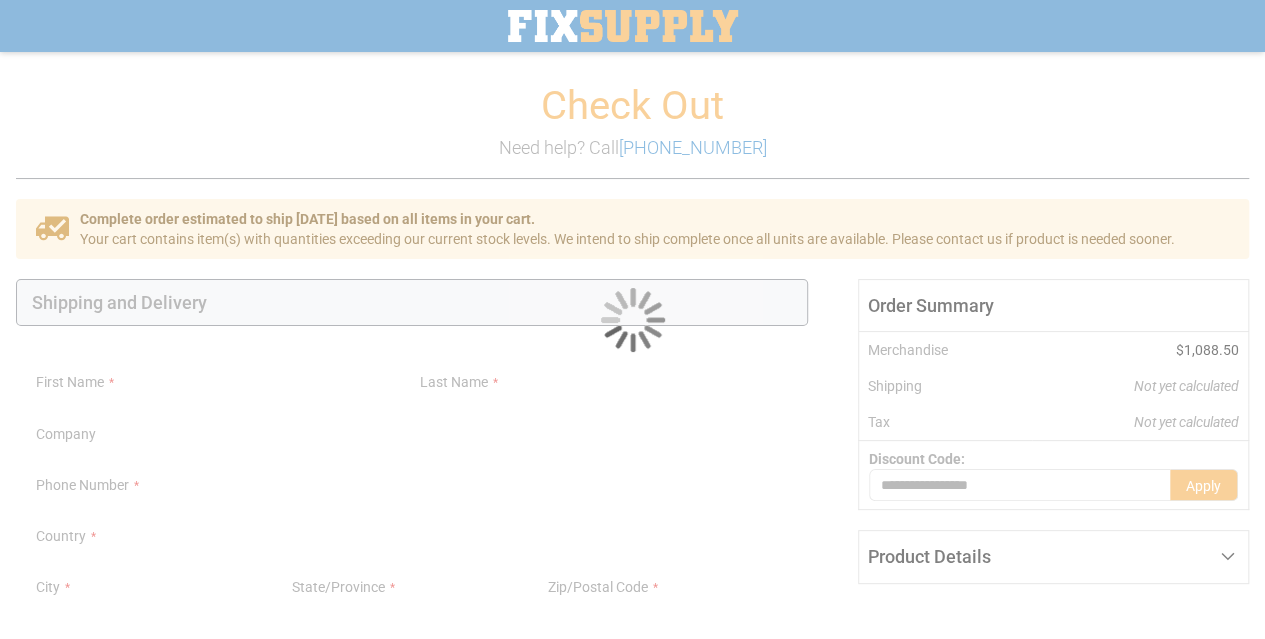 select on "**" 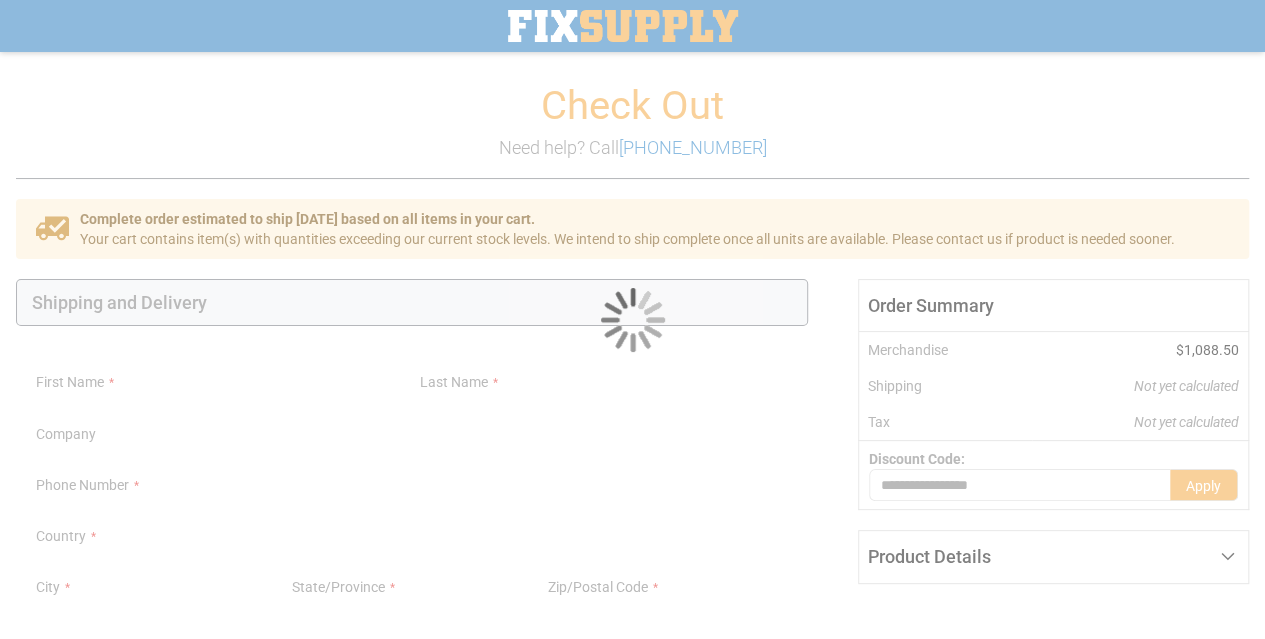 select on "**" 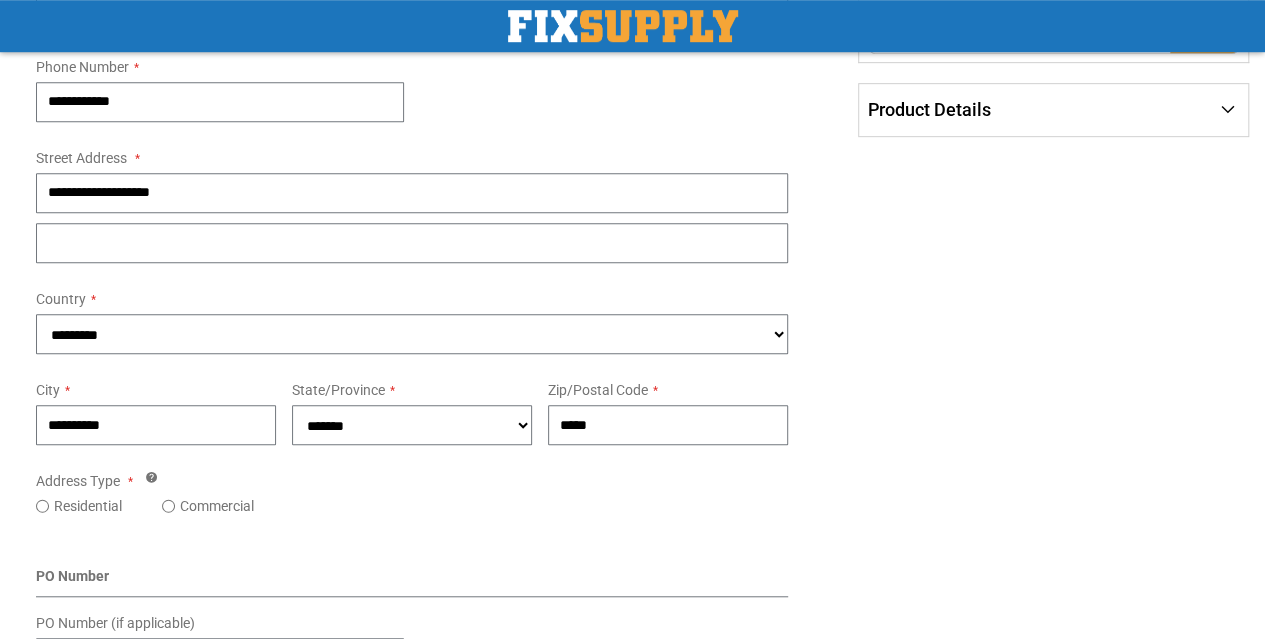 scroll, scrollTop: 499, scrollLeft: 0, axis: vertical 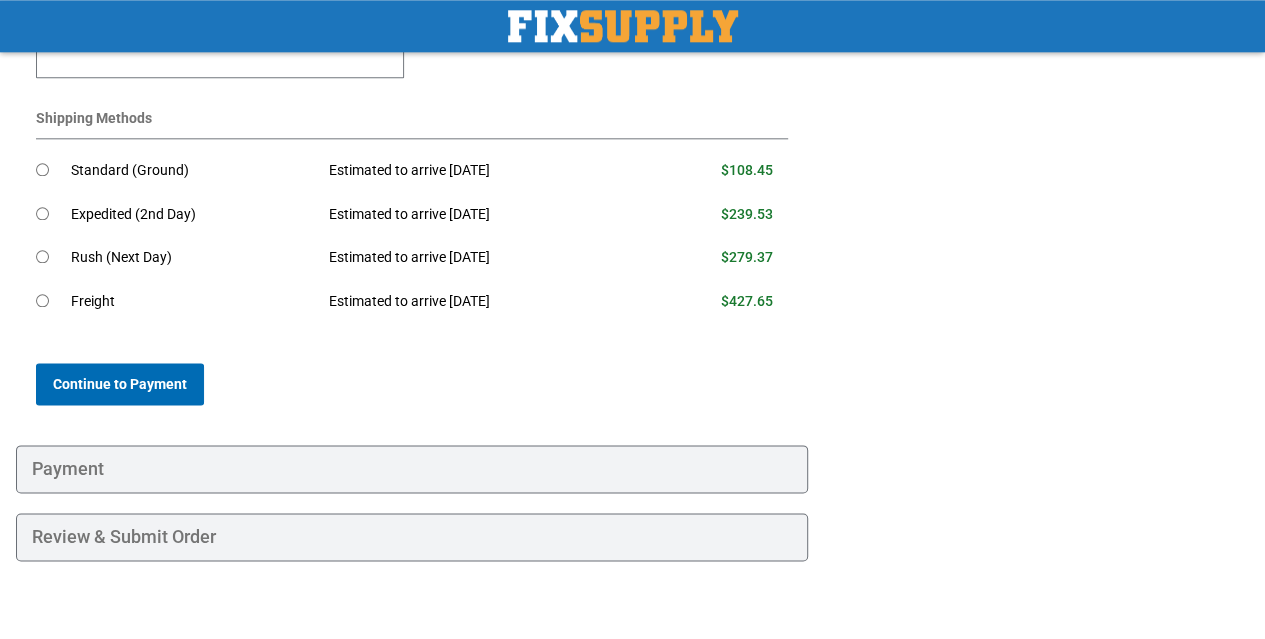 click on "Continue to Payment" at bounding box center [120, 384] 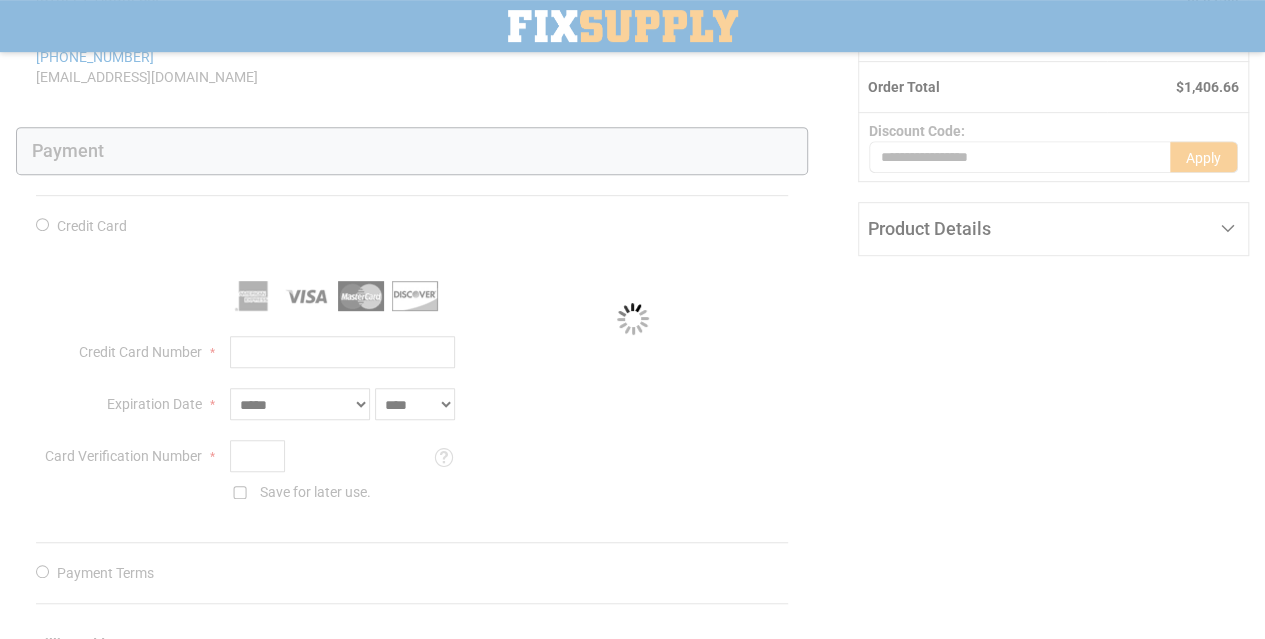 scroll, scrollTop: 400, scrollLeft: 0, axis: vertical 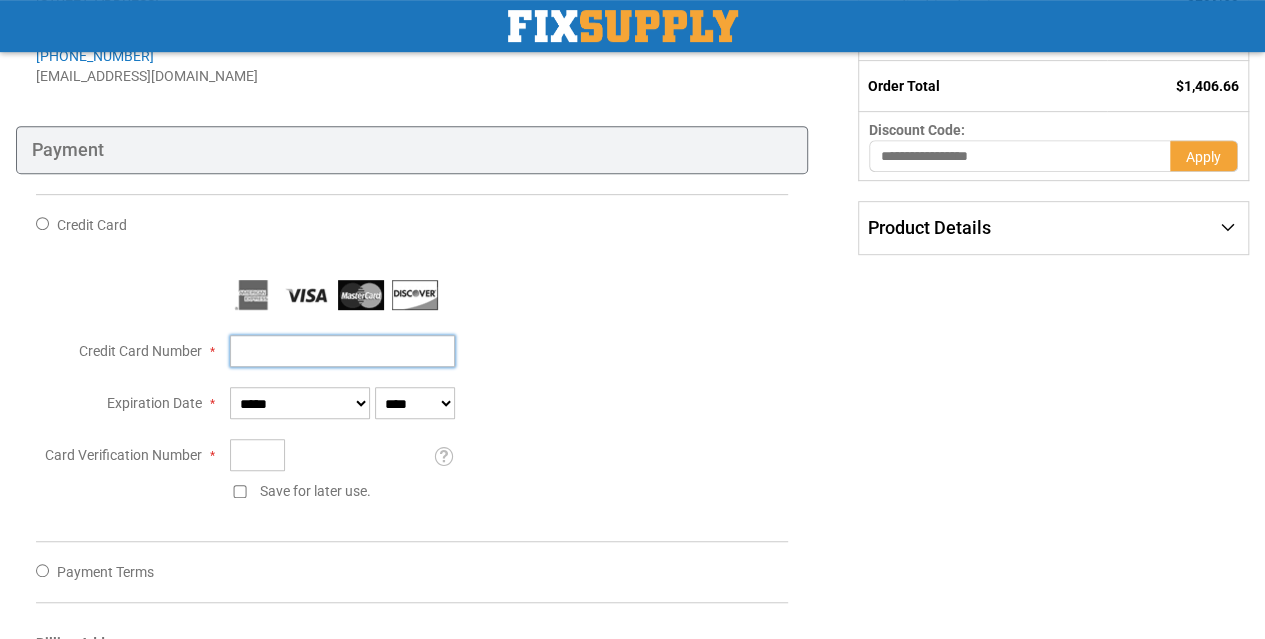 click on "Credit Card Number" at bounding box center (342, 351) 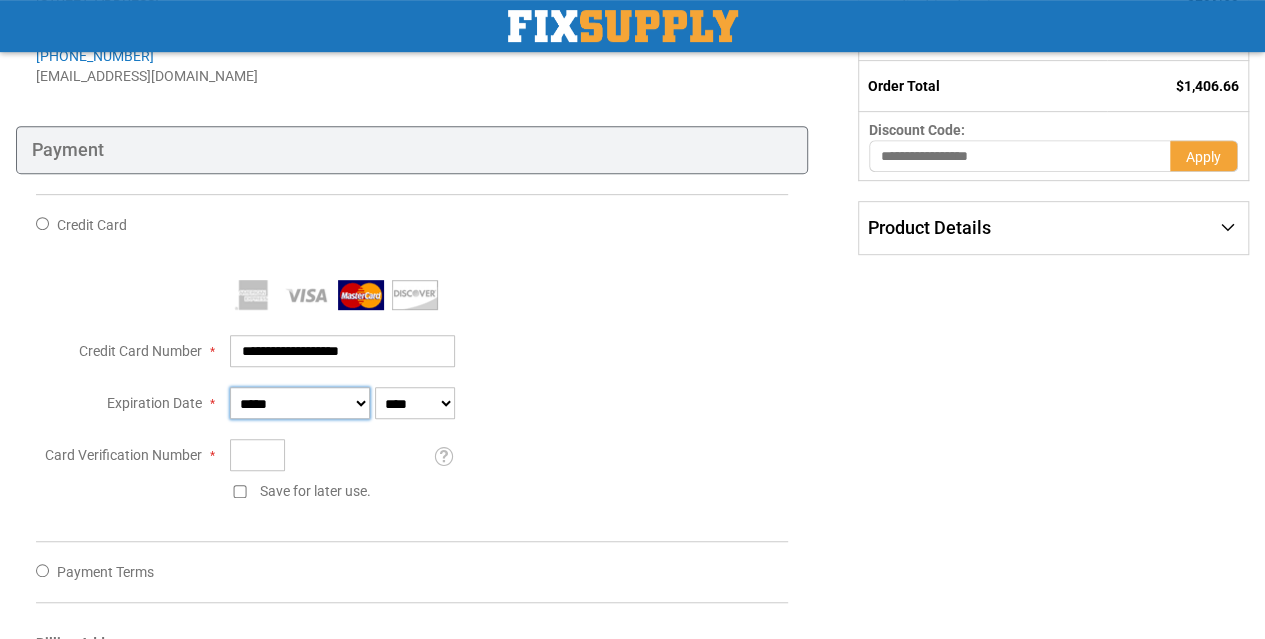 type on "**********" 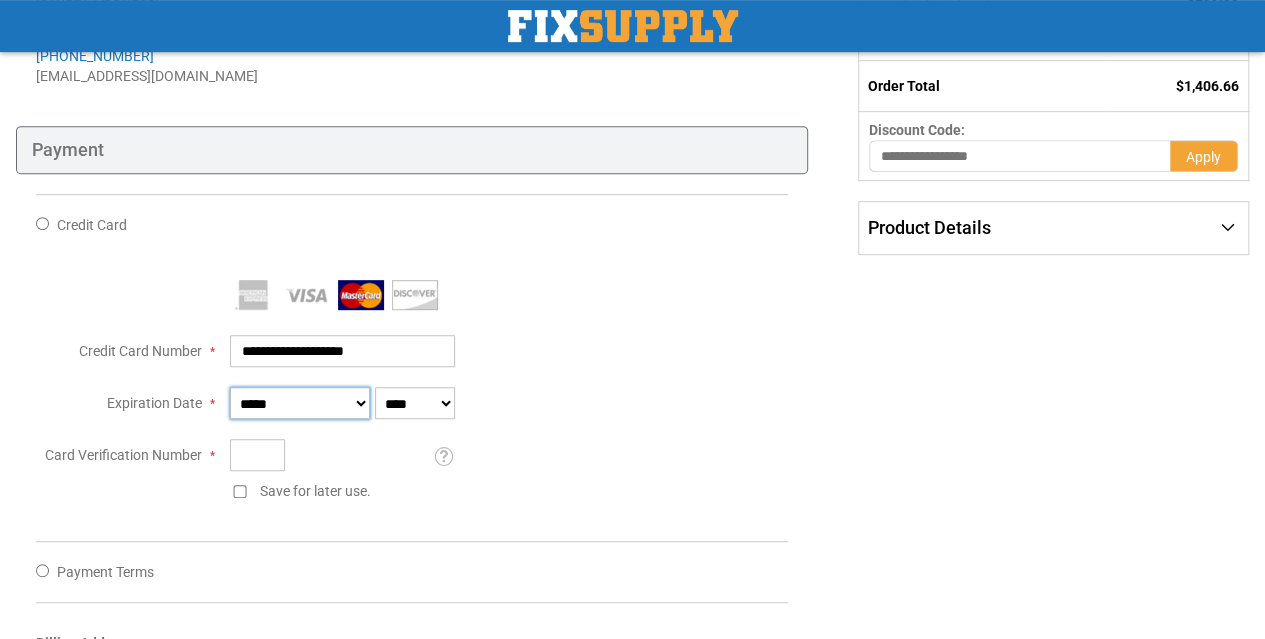 click on "**********" at bounding box center [300, 403] 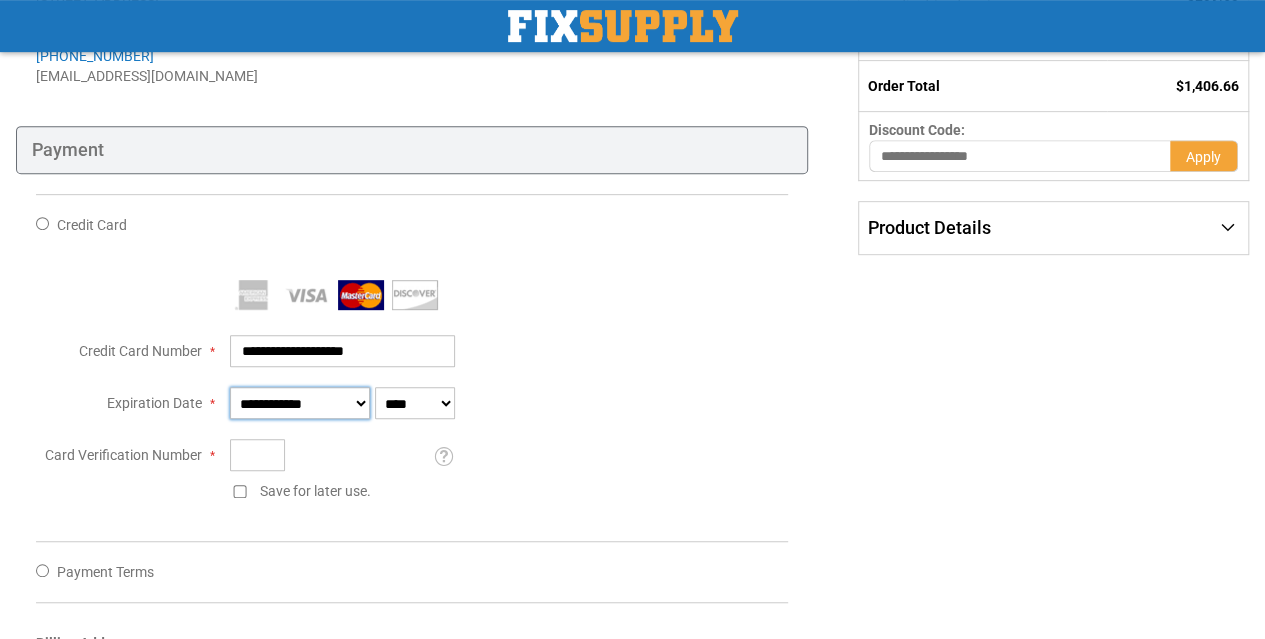 click on "**********" at bounding box center [300, 403] 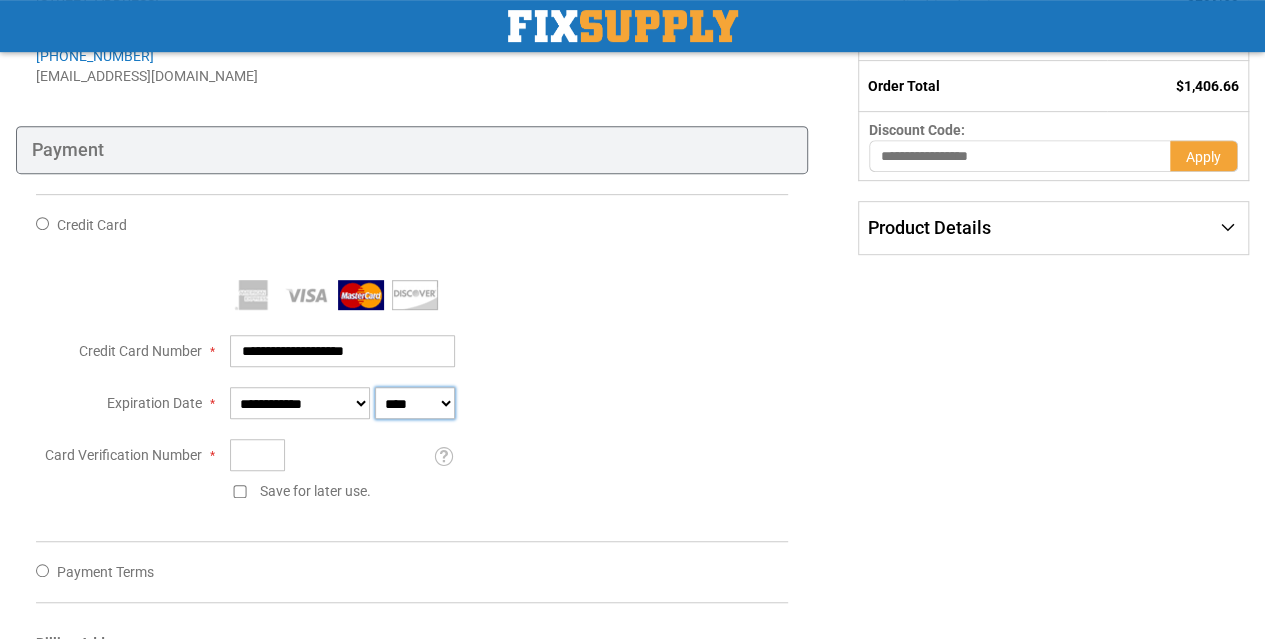 click on "**** **** **** **** **** **** **** **** **** **** **** ****" at bounding box center (415, 403) 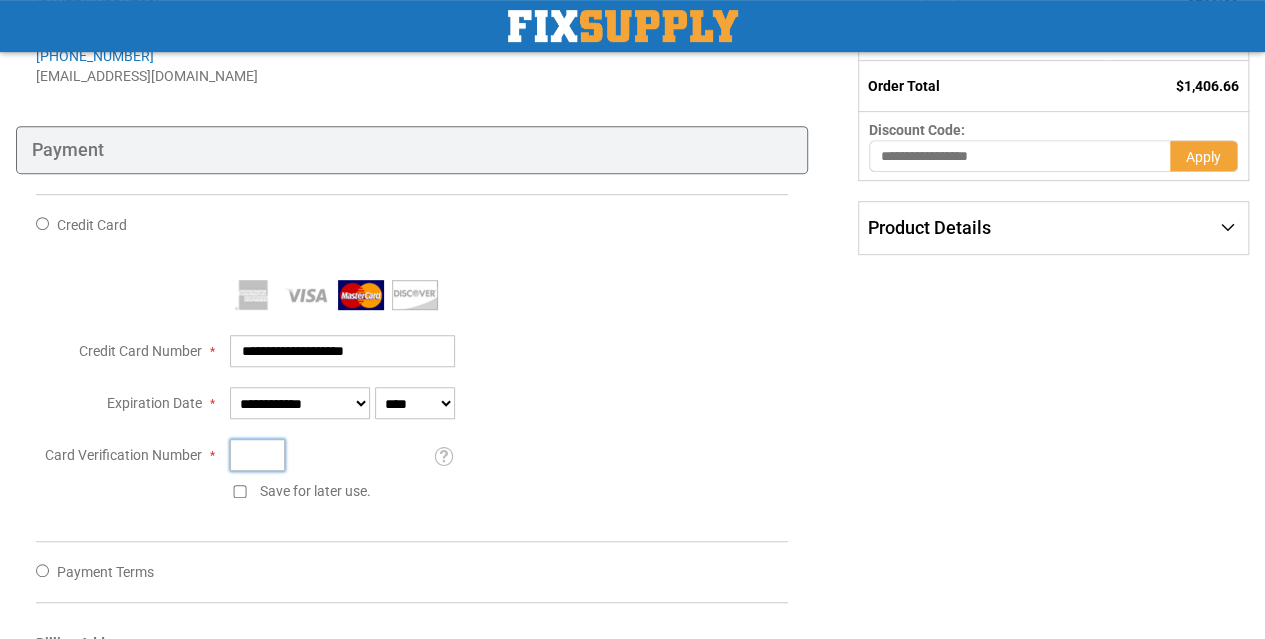 click on "Card Verification Number" at bounding box center [257, 455] 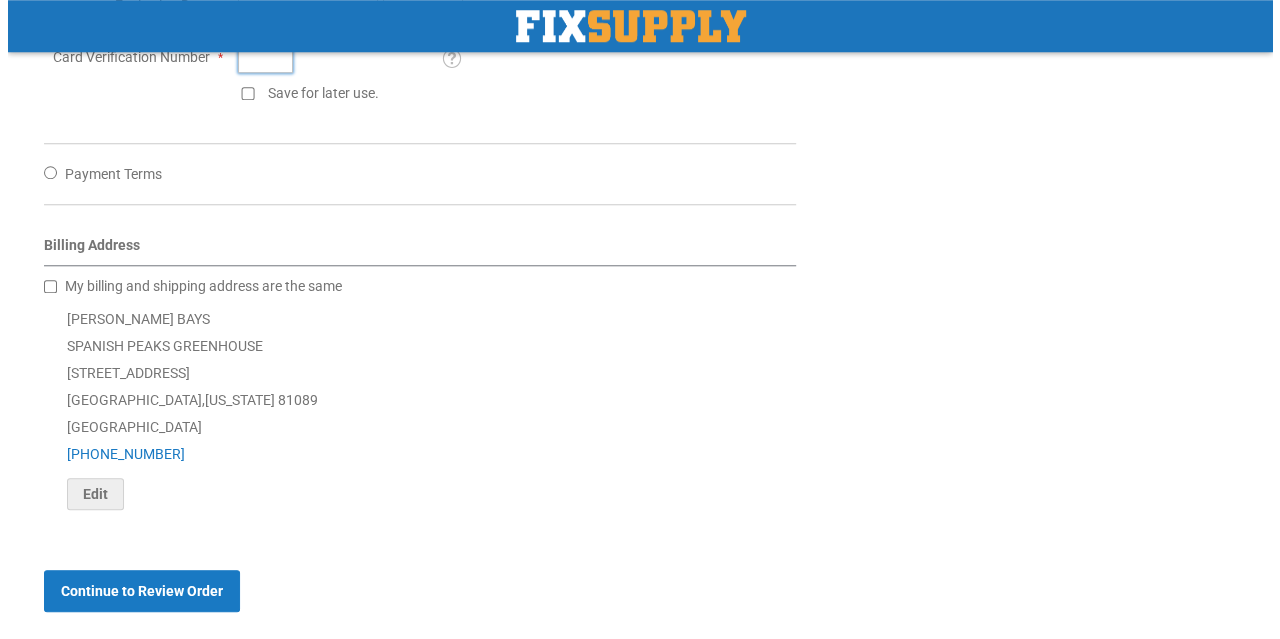 scroll, scrollTop: 799, scrollLeft: 0, axis: vertical 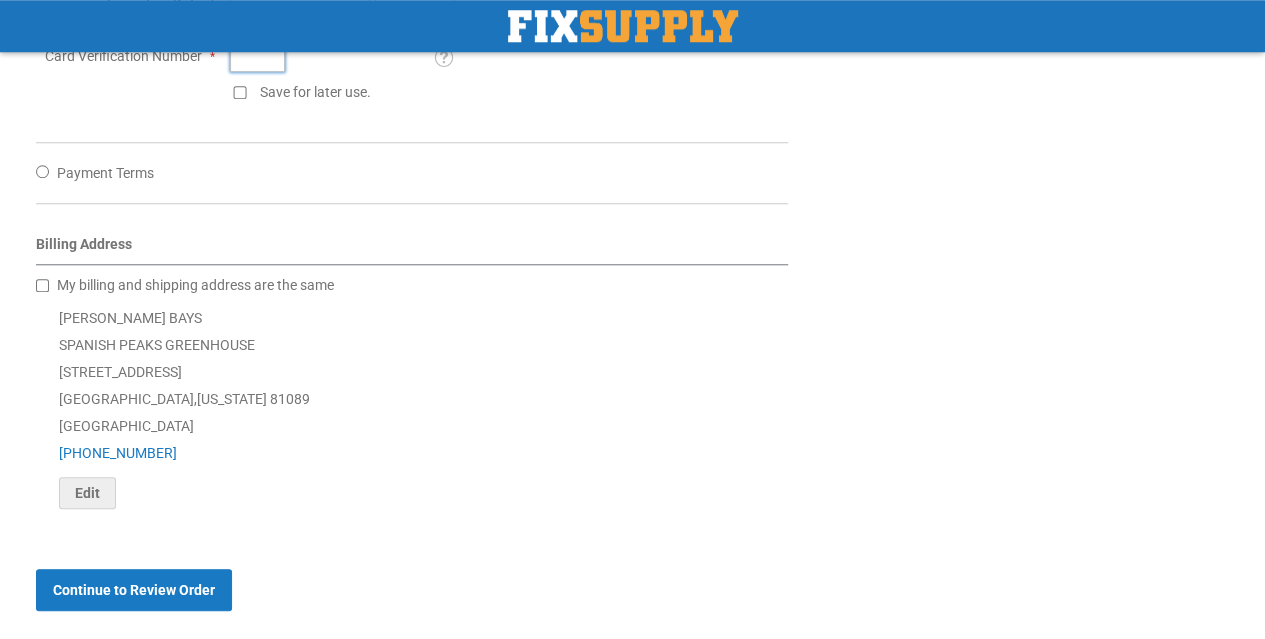 type on "***" 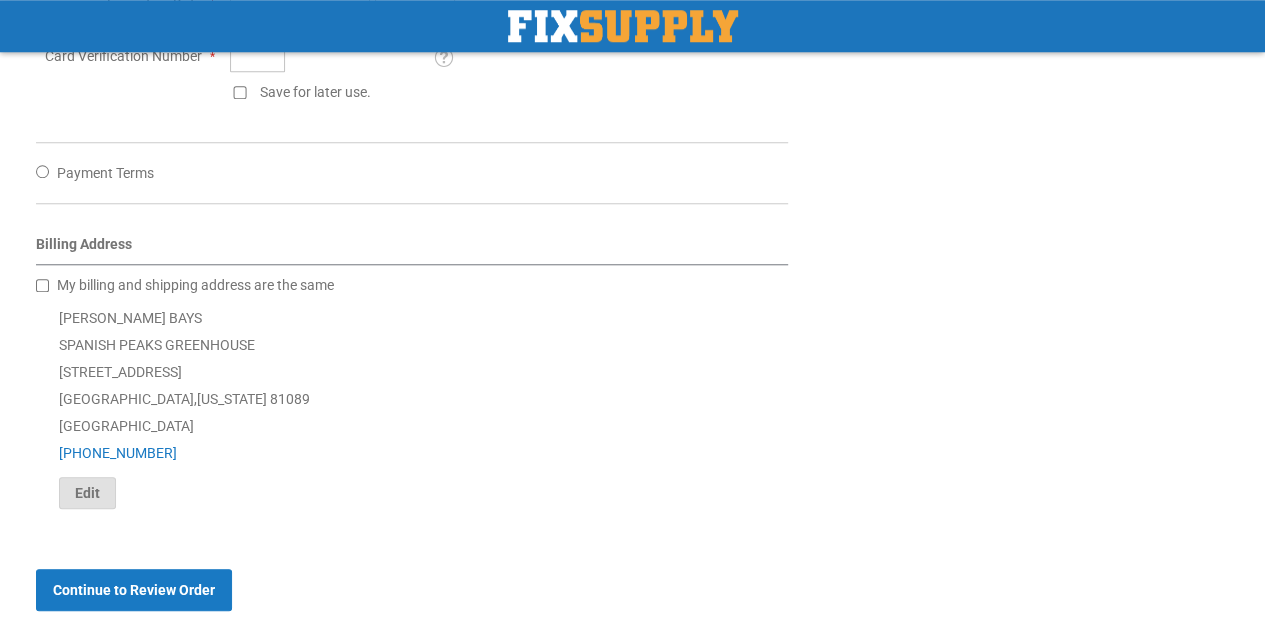 click on "Edit" at bounding box center (87, 493) 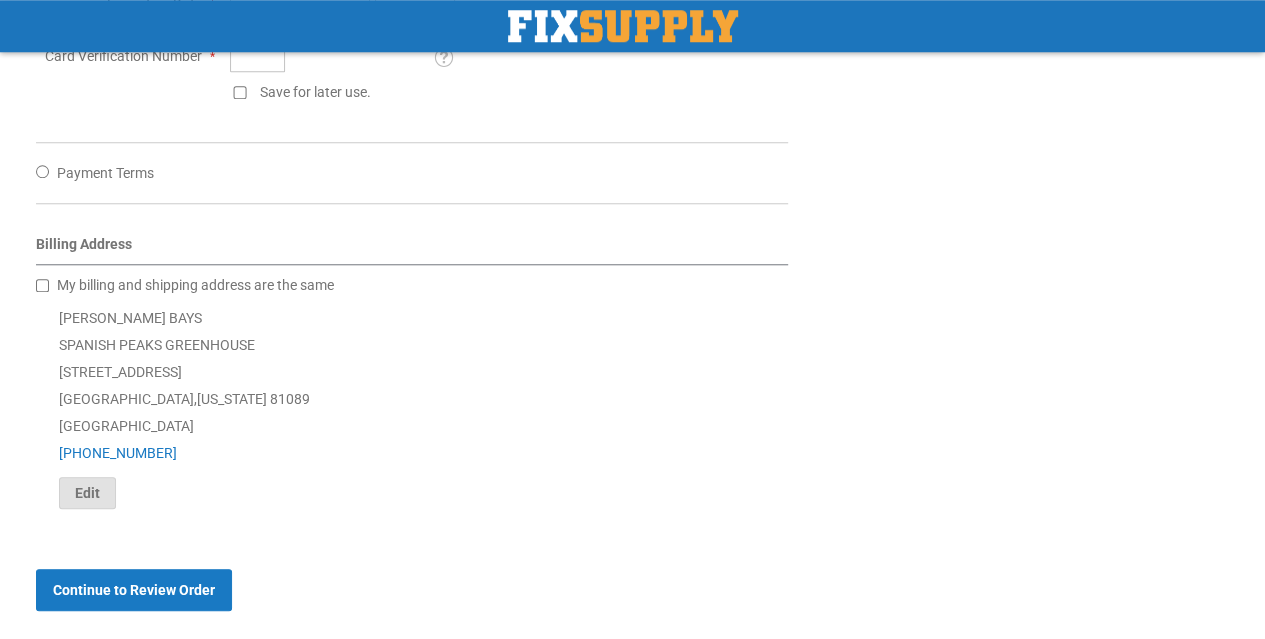 select on "**" 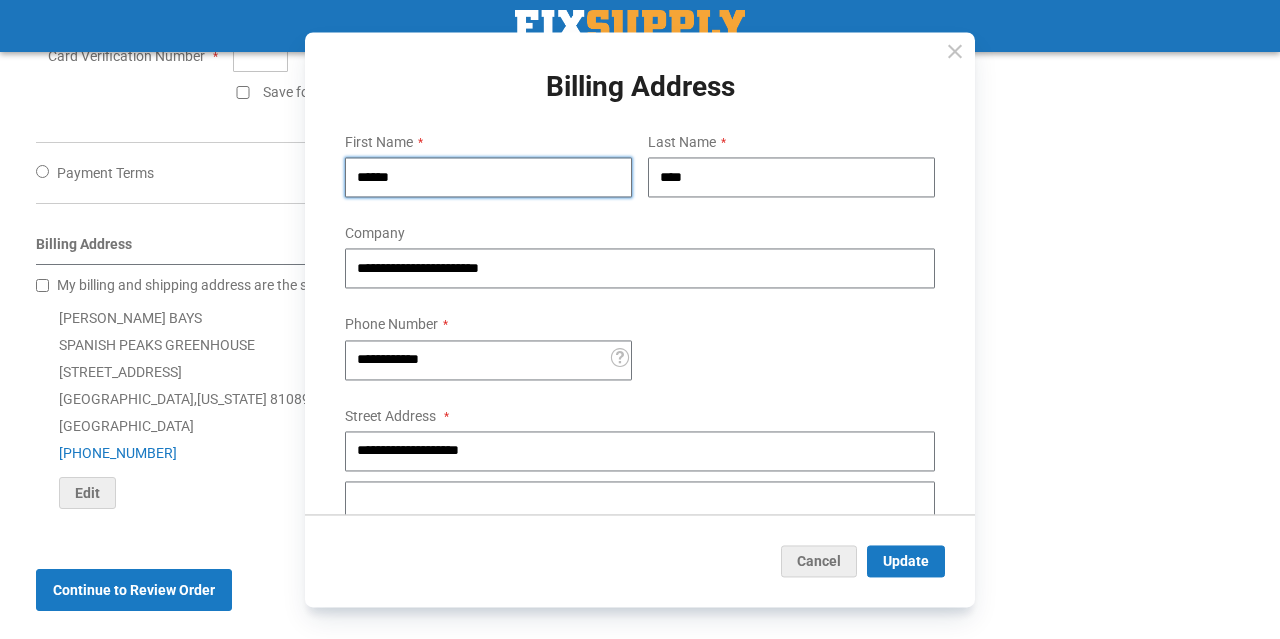 drag, startPoint x: 480, startPoint y: 187, endPoint x: 268, endPoint y: 177, distance: 212.23572 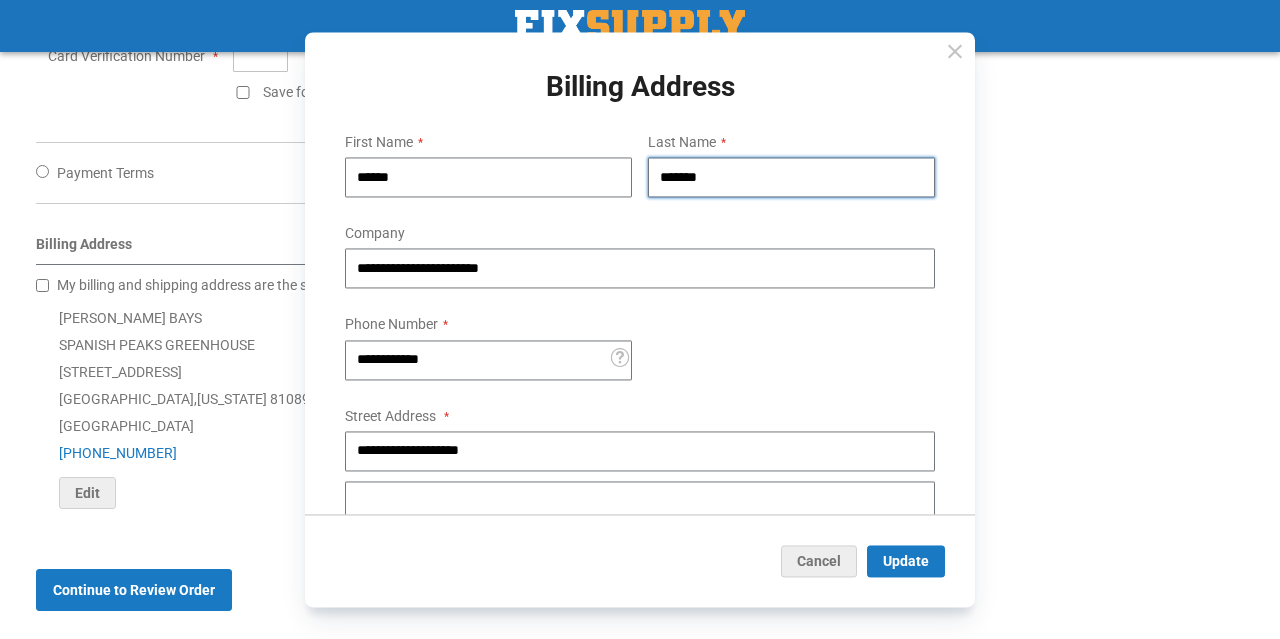 type on "*******" 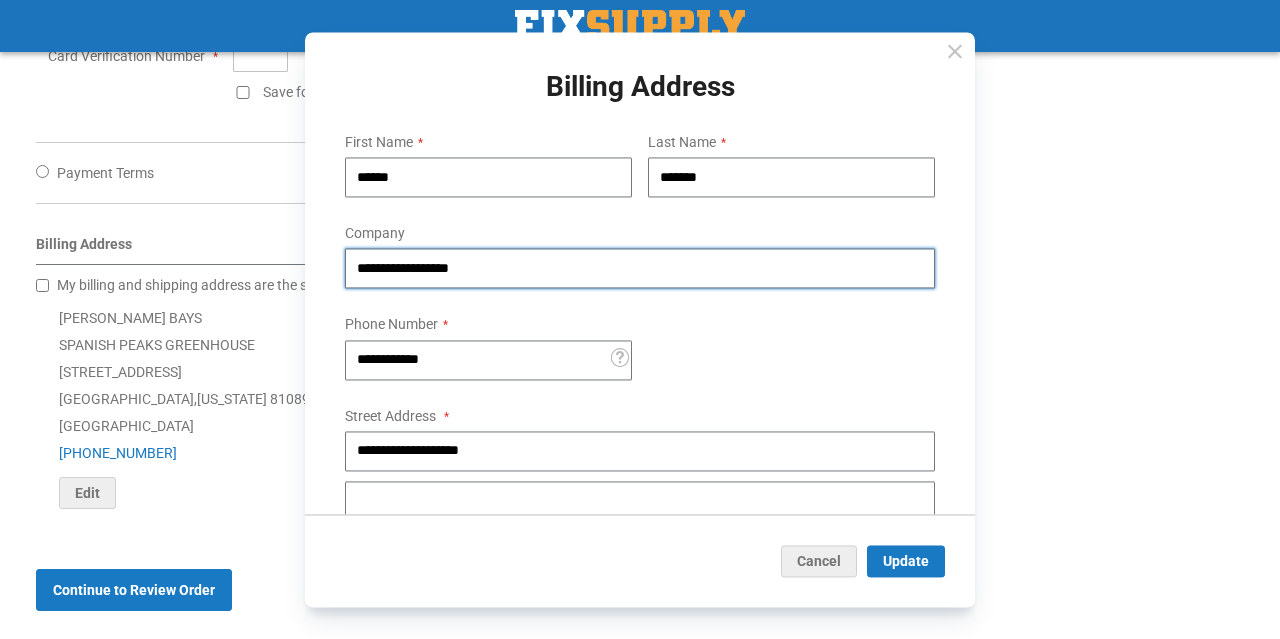 type on "**********" 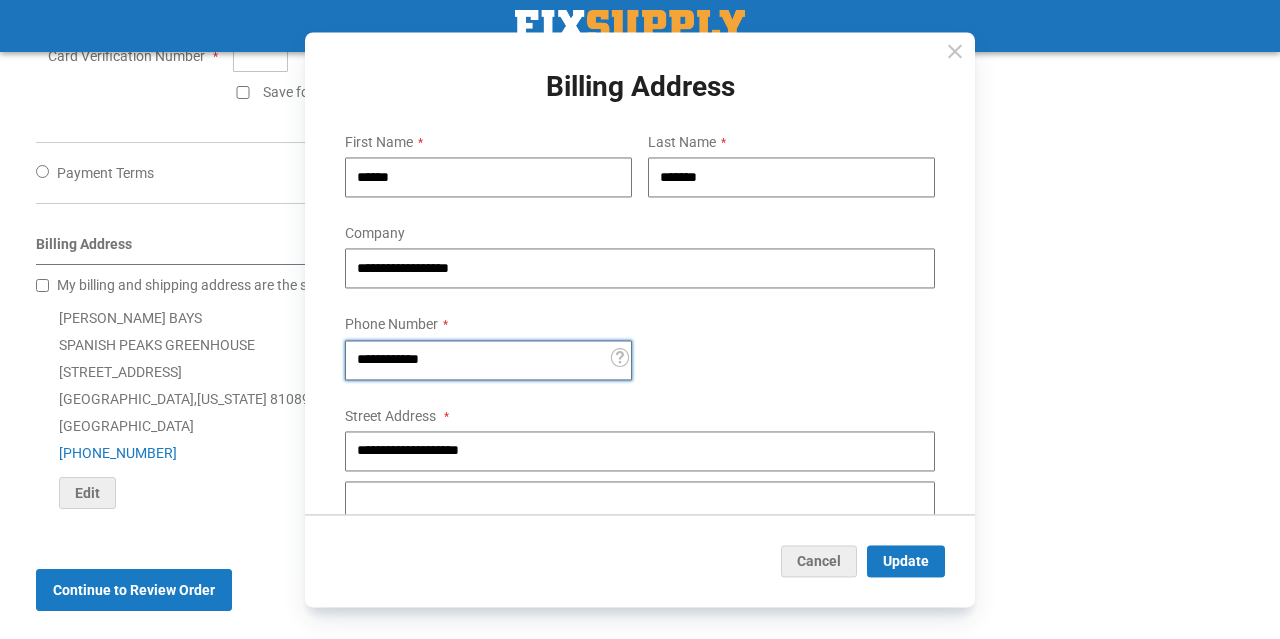 type on "**********" 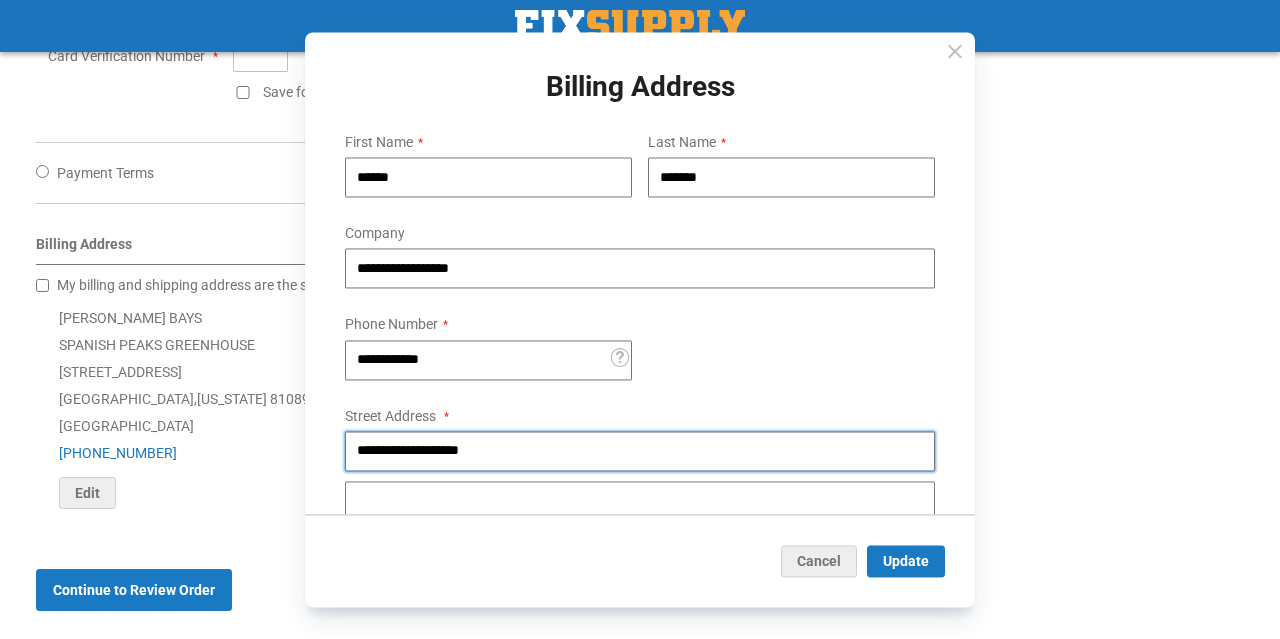 drag, startPoint x: 568, startPoint y: 458, endPoint x: 51, endPoint y: 434, distance: 517.55676 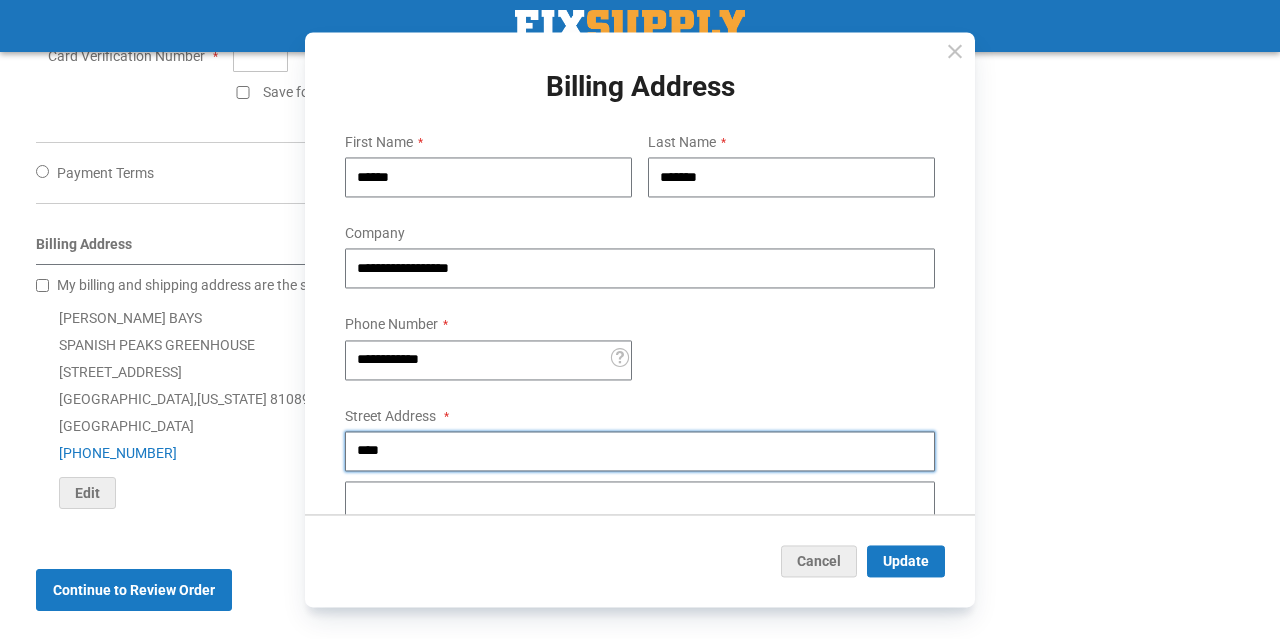 type on "**********" 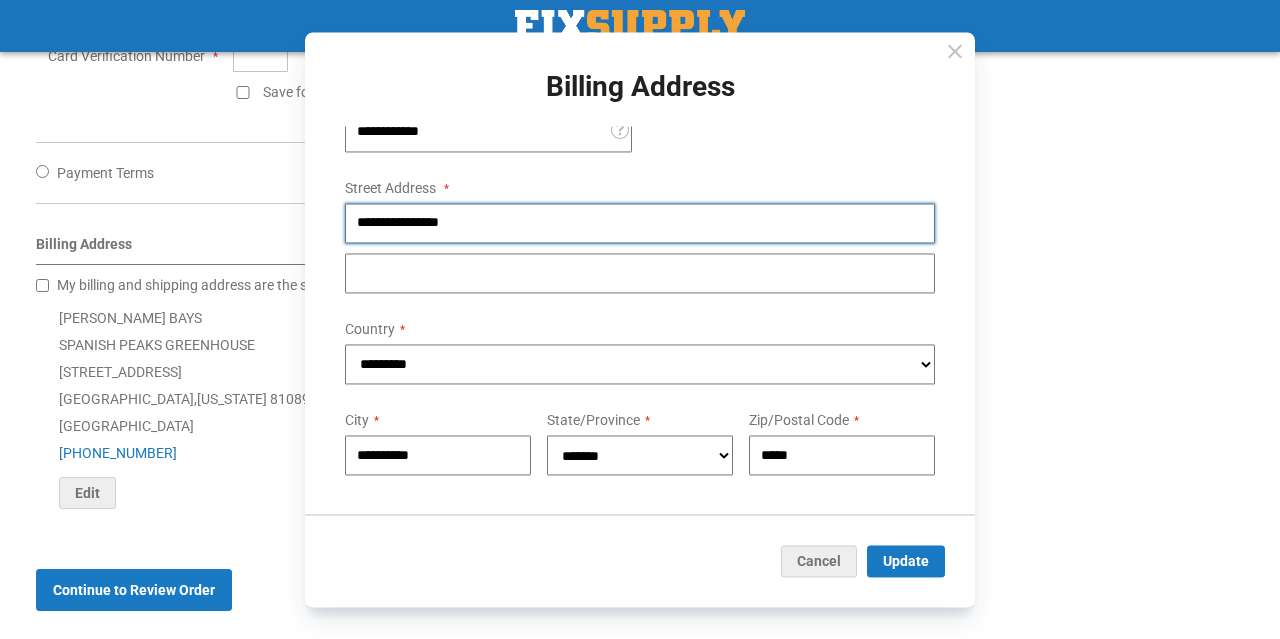 scroll, scrollTop: 247, scrollLeft: 0, axis: vertical 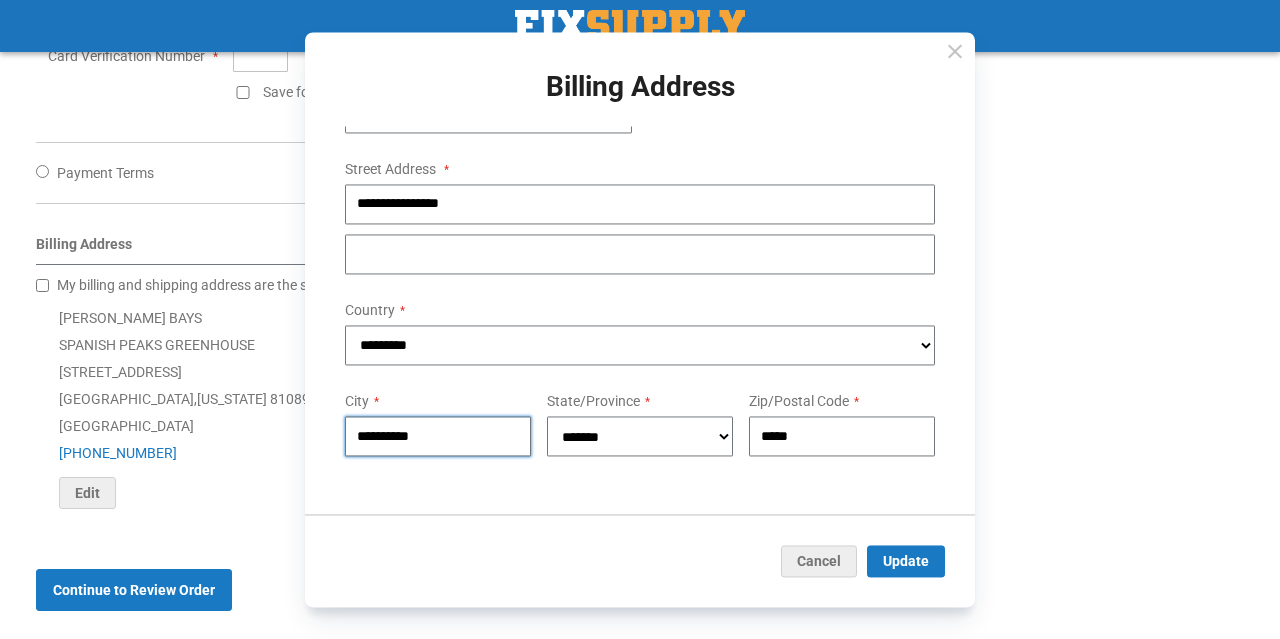 drag, startPoint x: 491, startPoint y: 433, endPoint x: 258, endPoint y: 433, distance: 233 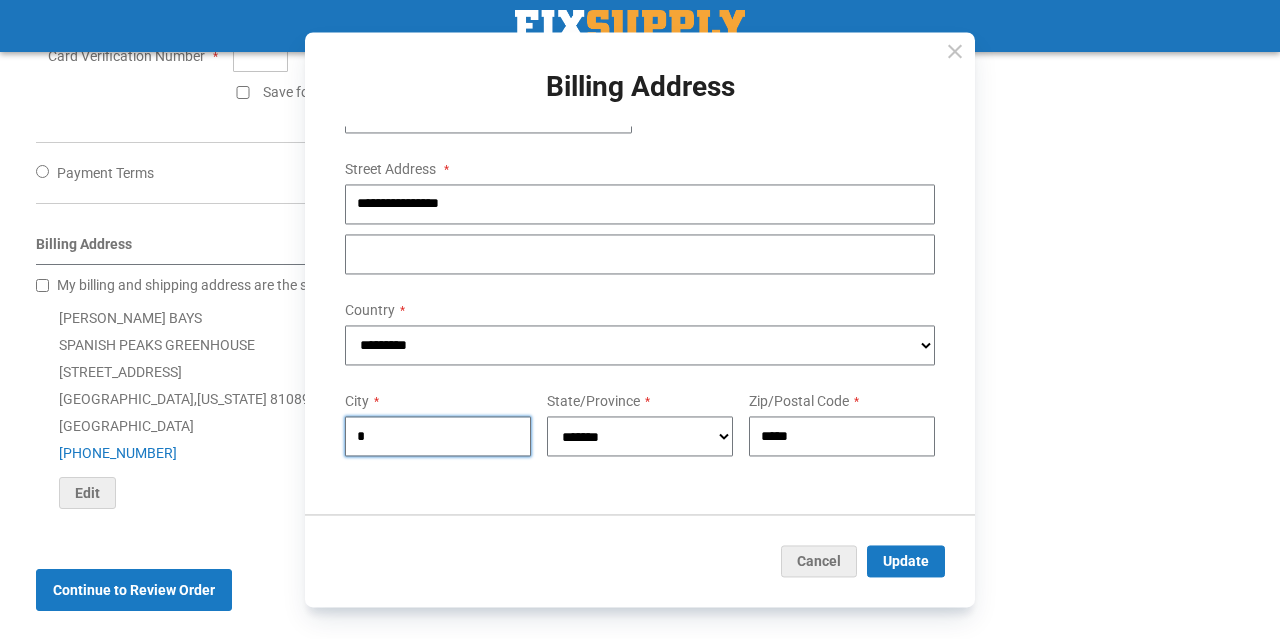 type on "**********" 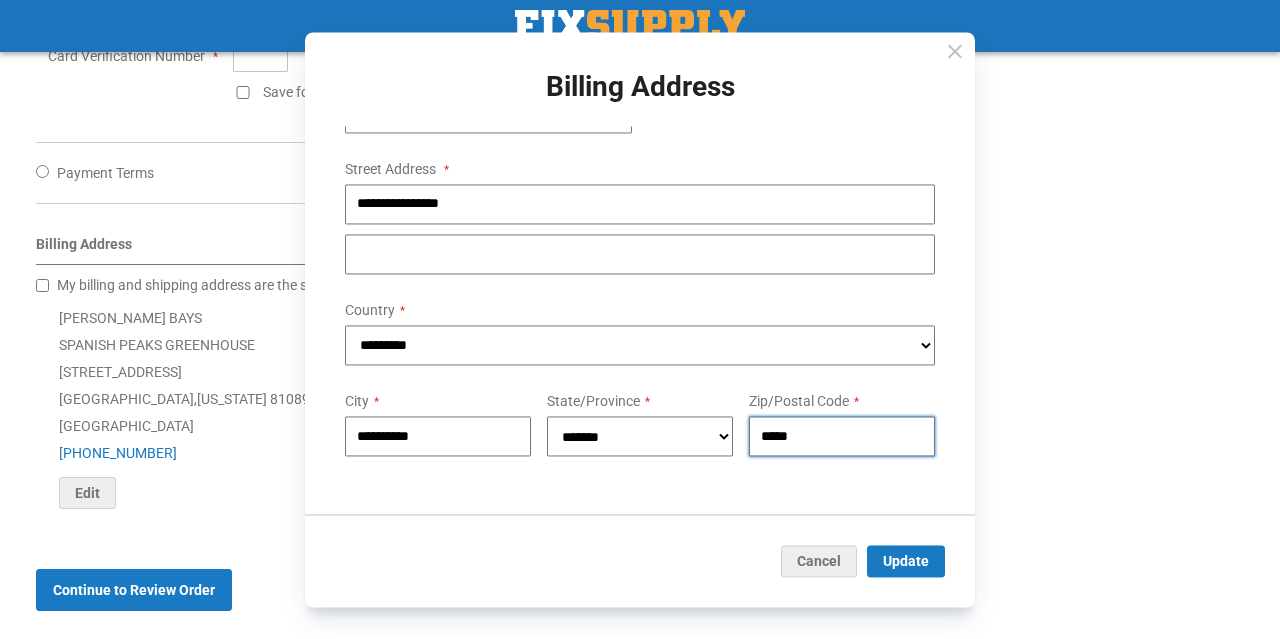 drag, startPoint x: 810, startPoint y: 433, endPoint x: 685, endPoint y: 433, distance: 125 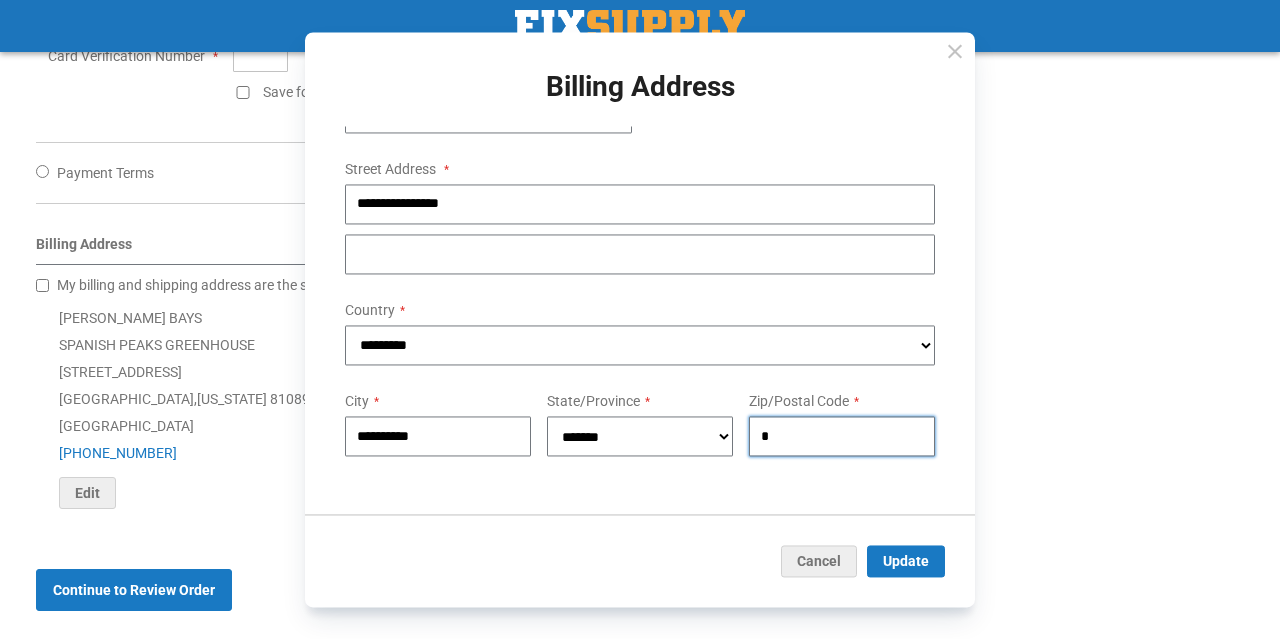 type on "*****" 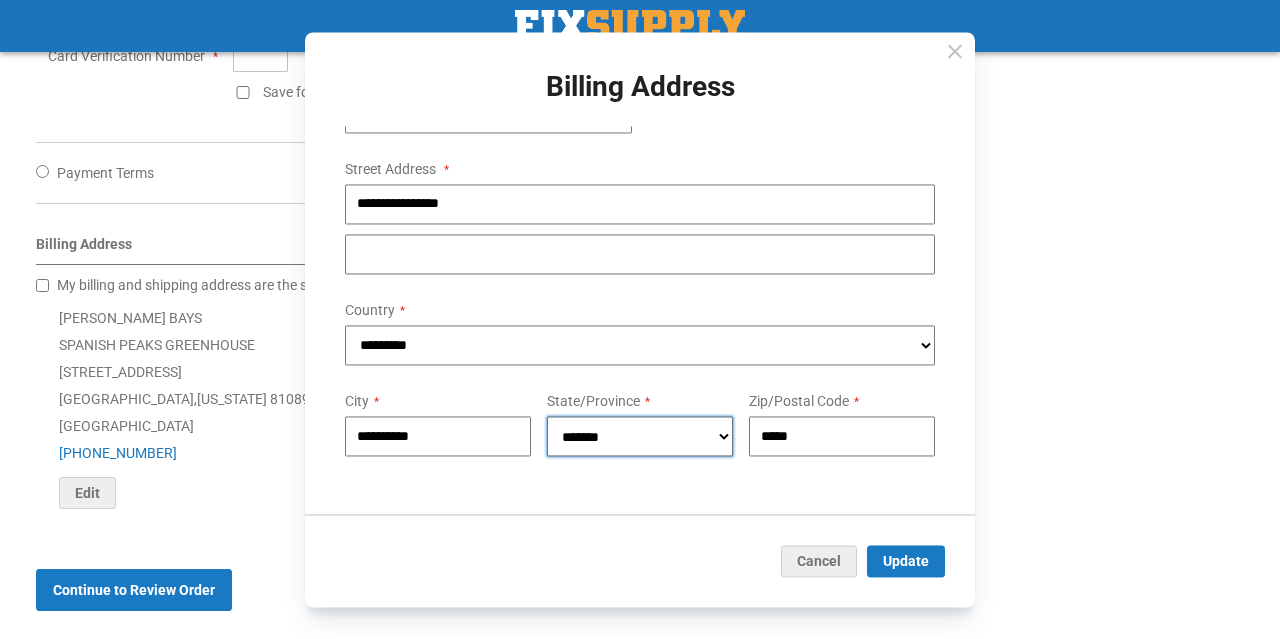 click on "**********" at bounding box center [640, 436] 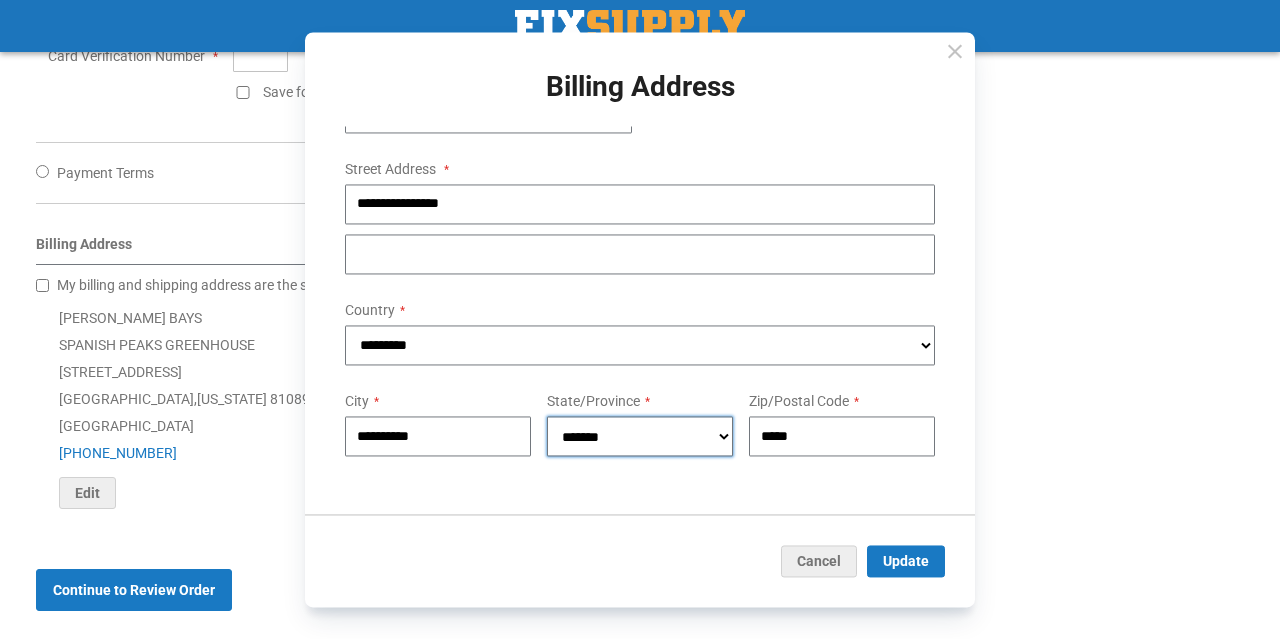 select on "***" 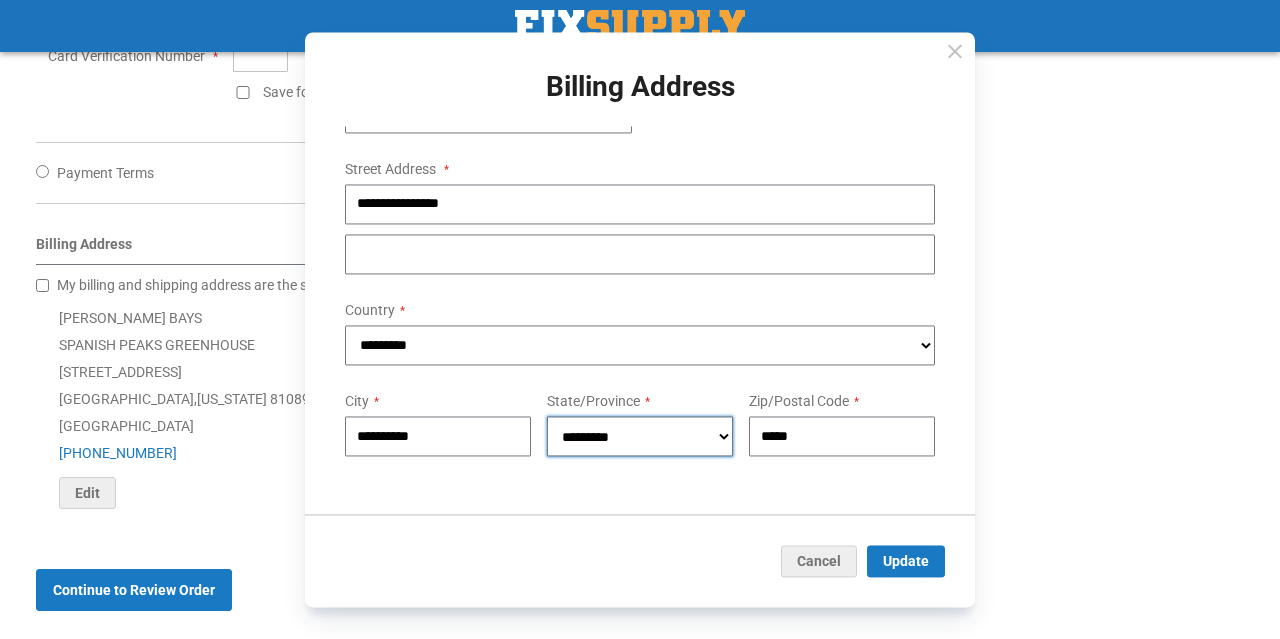 click on "**********" at bounding box center [640, 436] 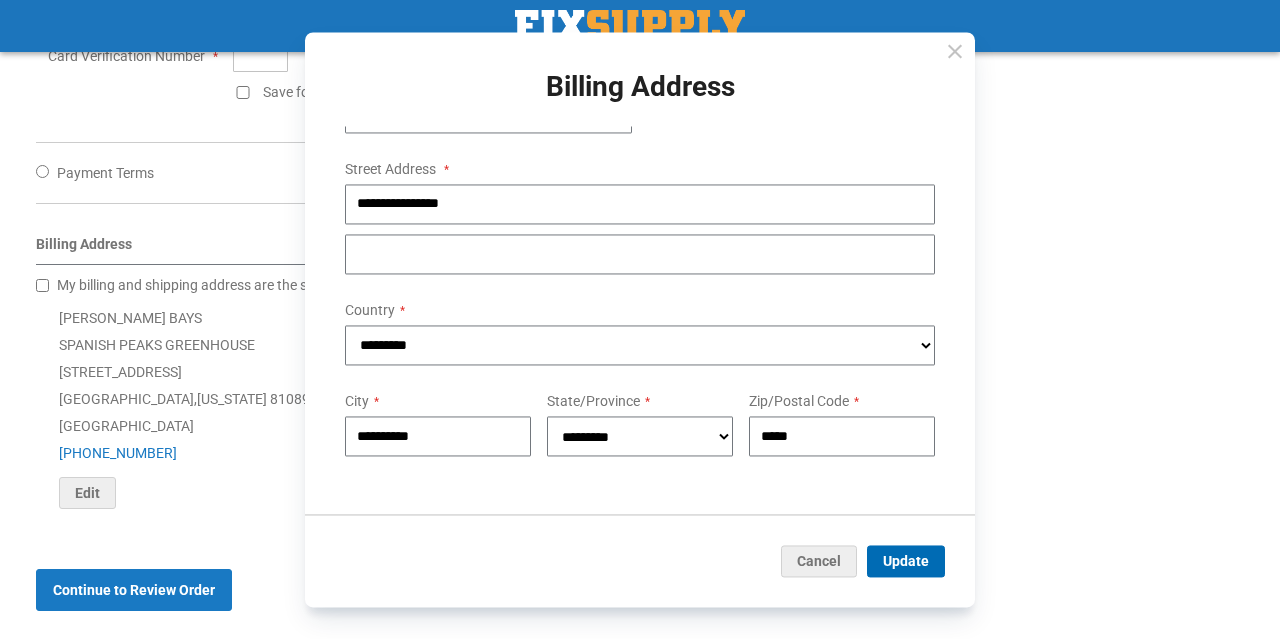 click on "Update" at bounding box center (906, 561) 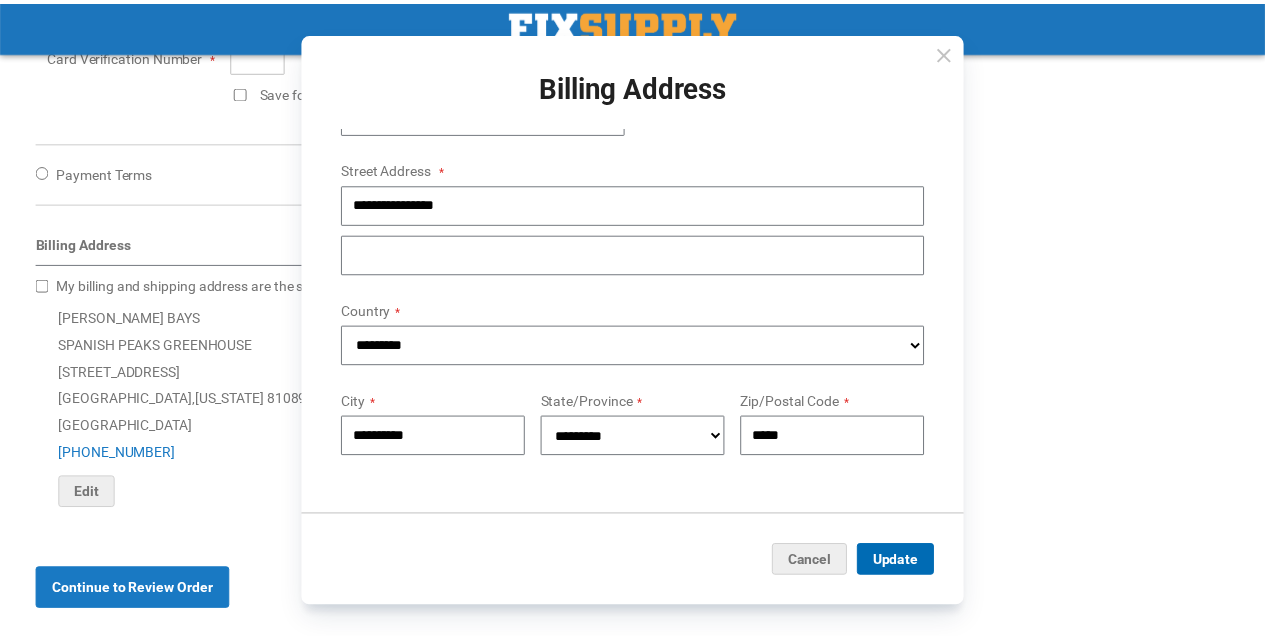 scroll, scrollTop: 0, scrollLeft: 0, axis: both 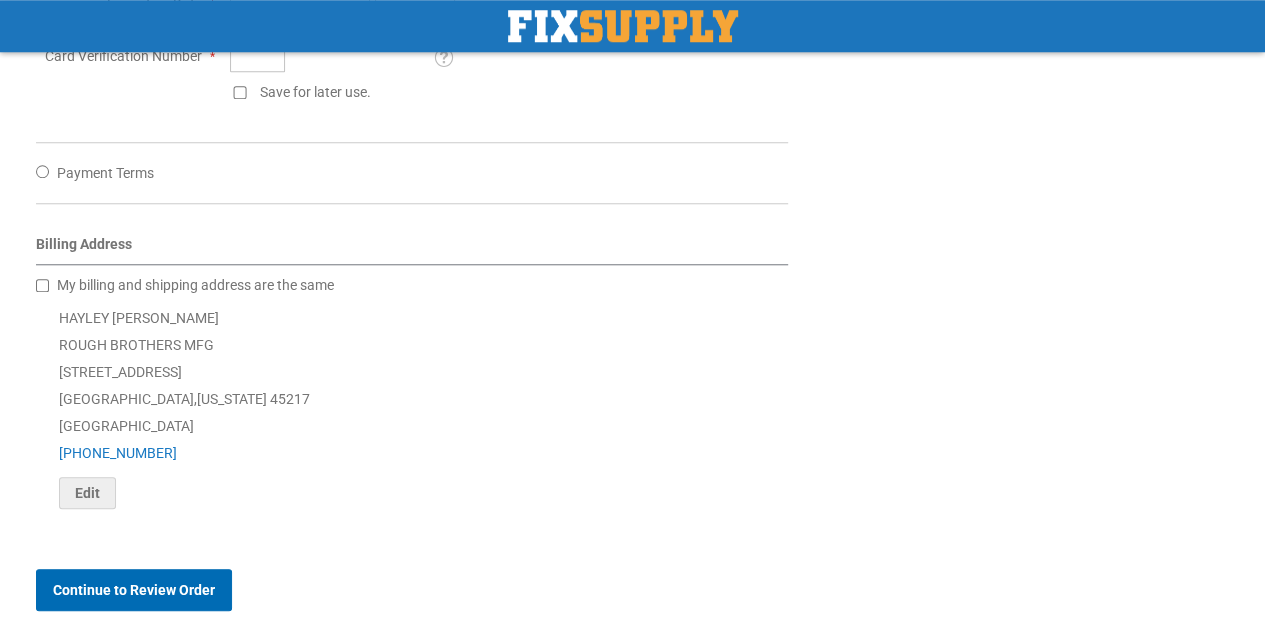 click on "Continue to Review Order" at bounding box center (134, 590) 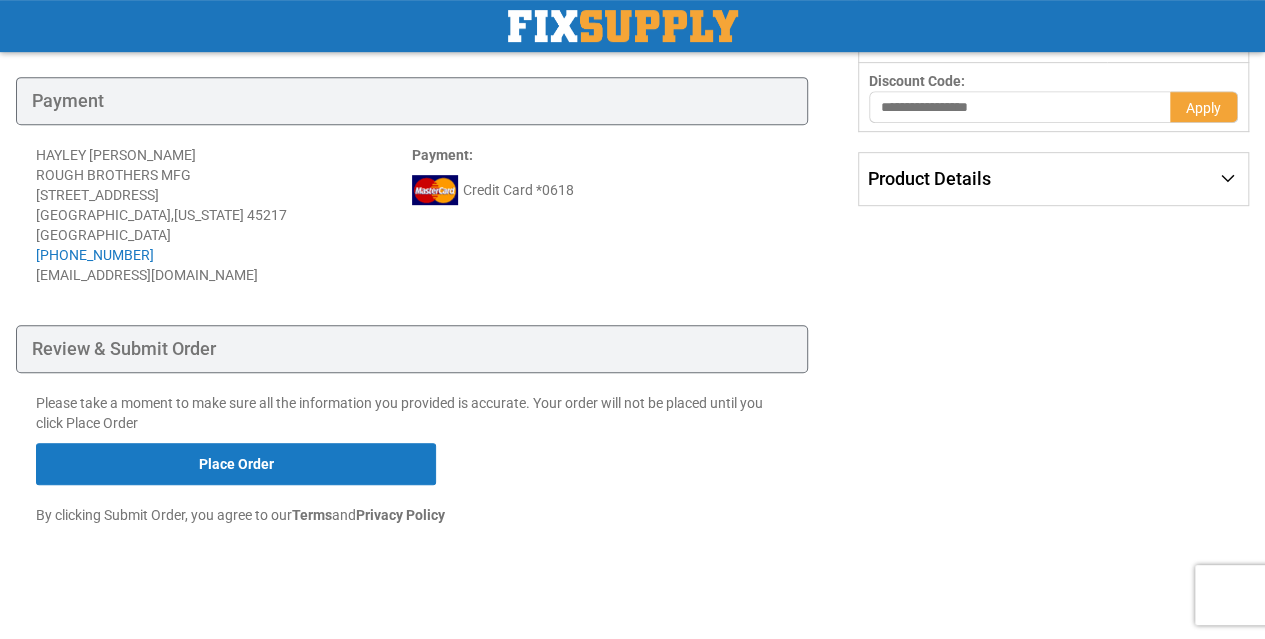 scroll, scrollTop: 462, scrollLeft: 0, axis: vertical 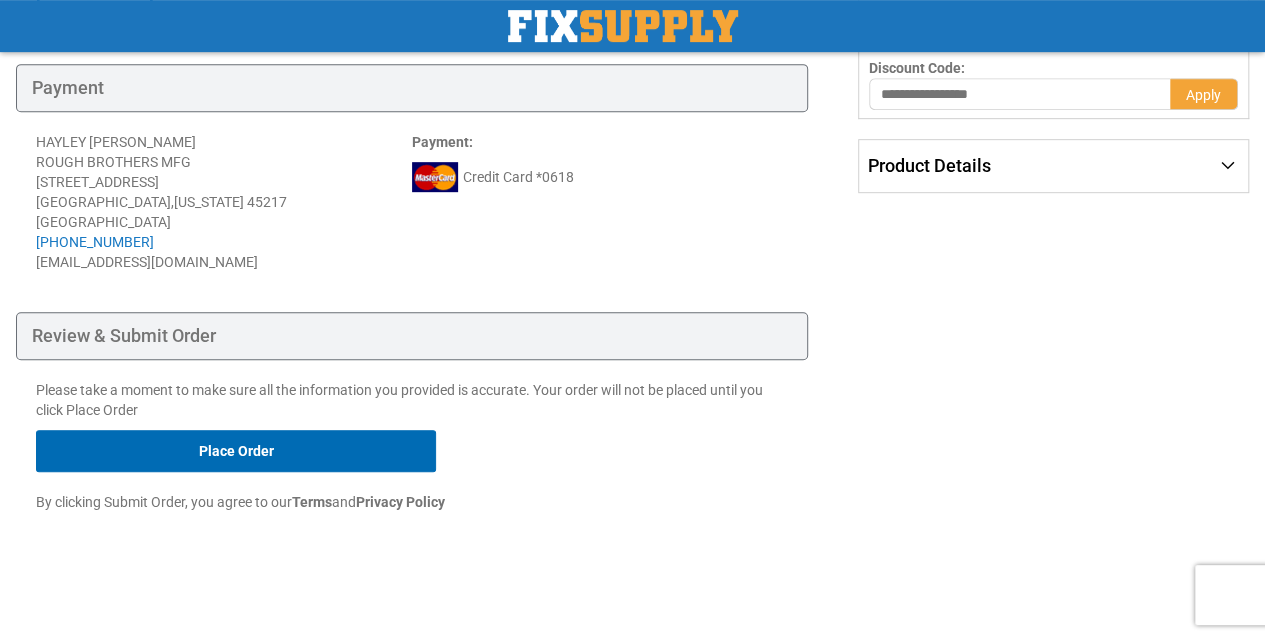 click on "Place Order" at bounding box center (236, 451) 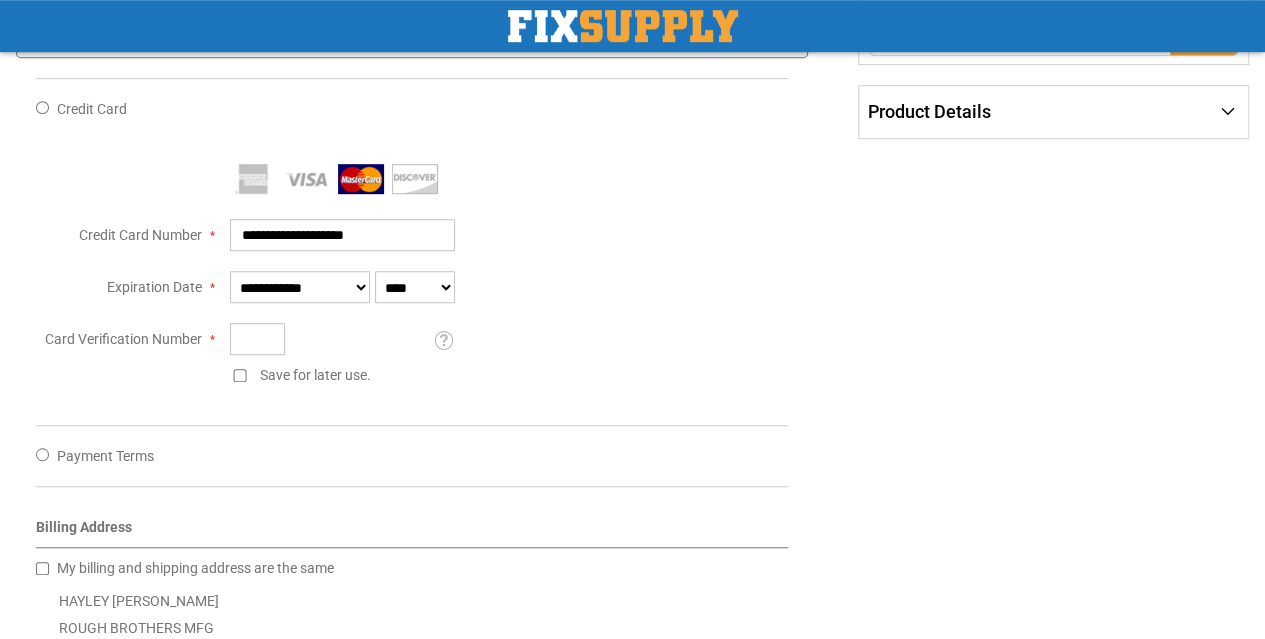 scroll, scrollTop: 955, scrollLeft: 0, axis: vertical 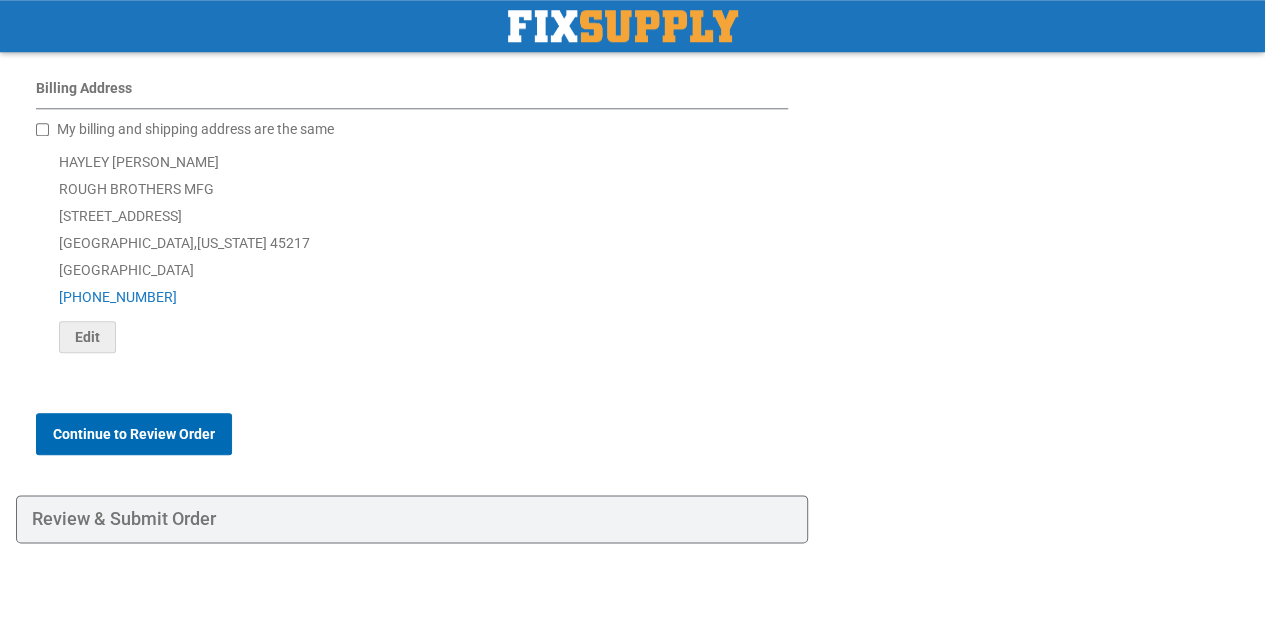 click on "Continue to Review Order" at bounding box center [134, 434] 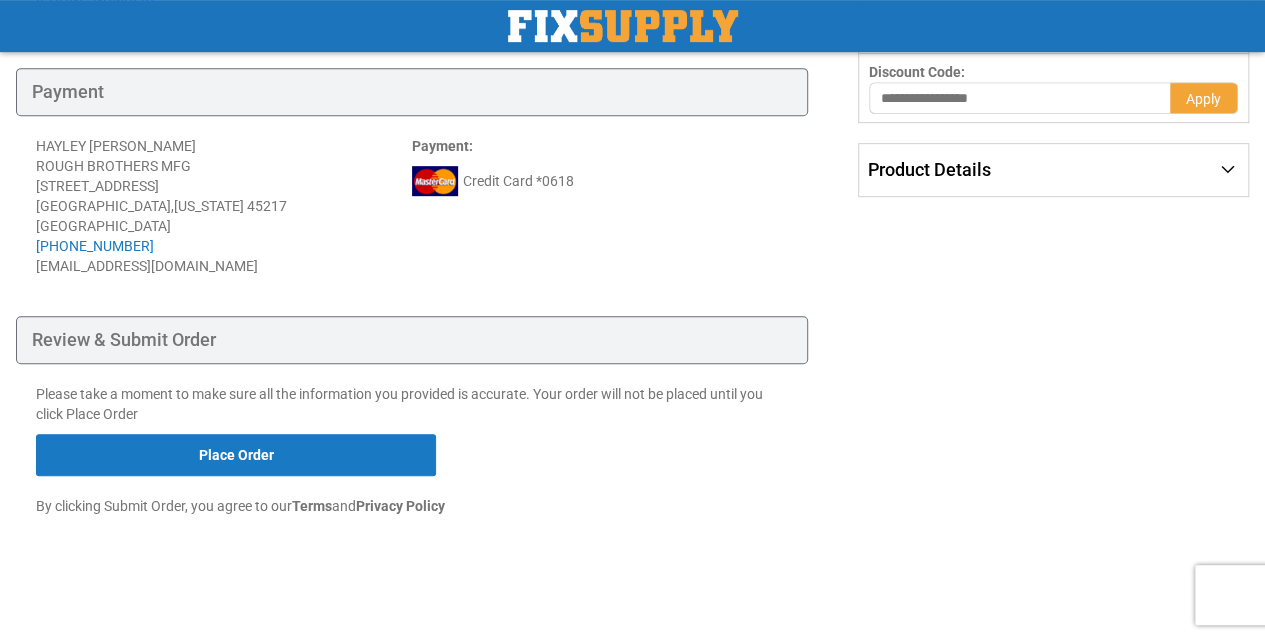 scroll, scrollTop: 462, scrollLeft: 0, axis: vertical 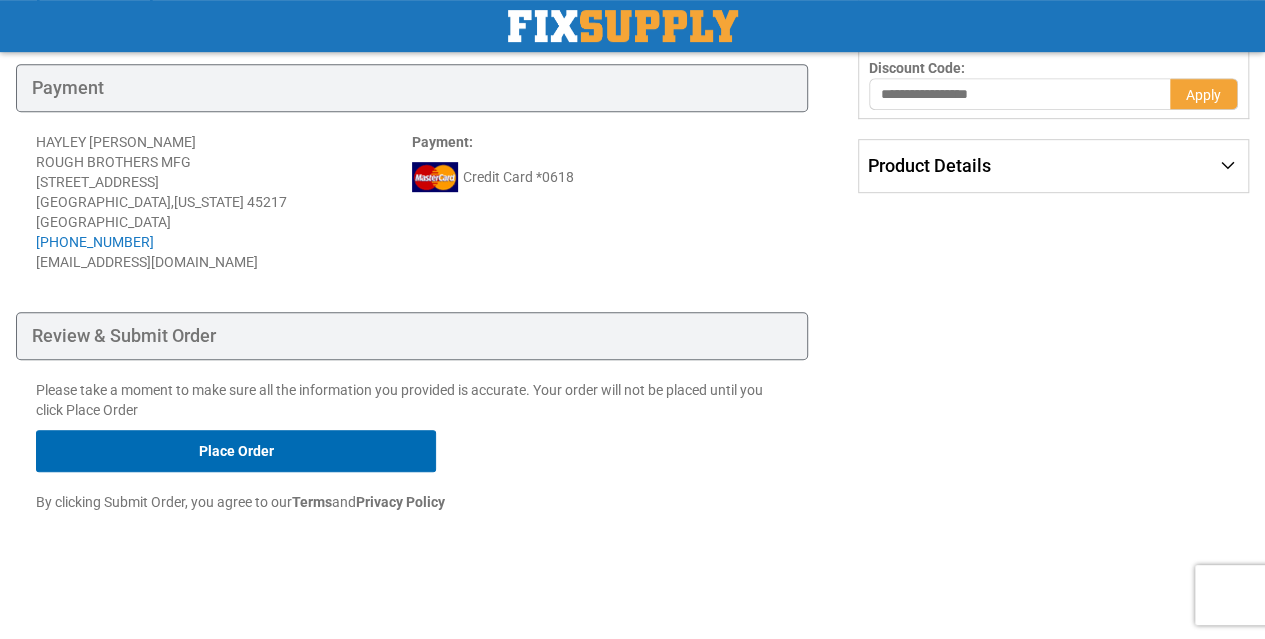 click on "Place Order" at bounding box center (236, 451) 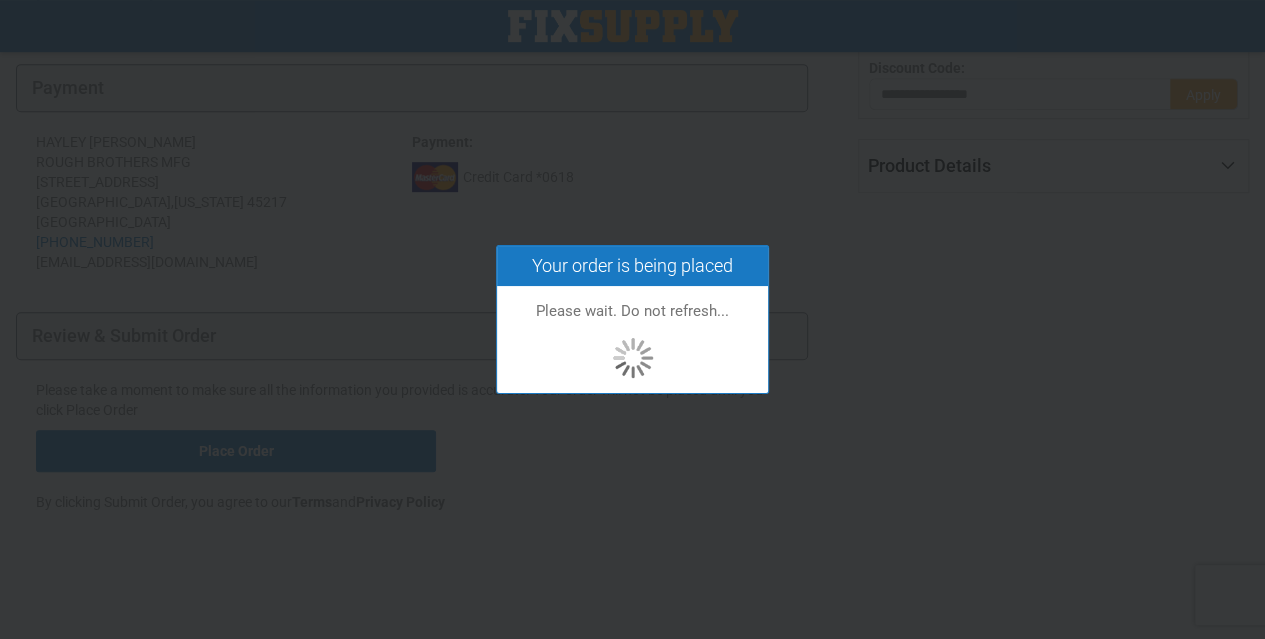 scroll, scrollTop: 0, scrollLeft: 0, axis: both 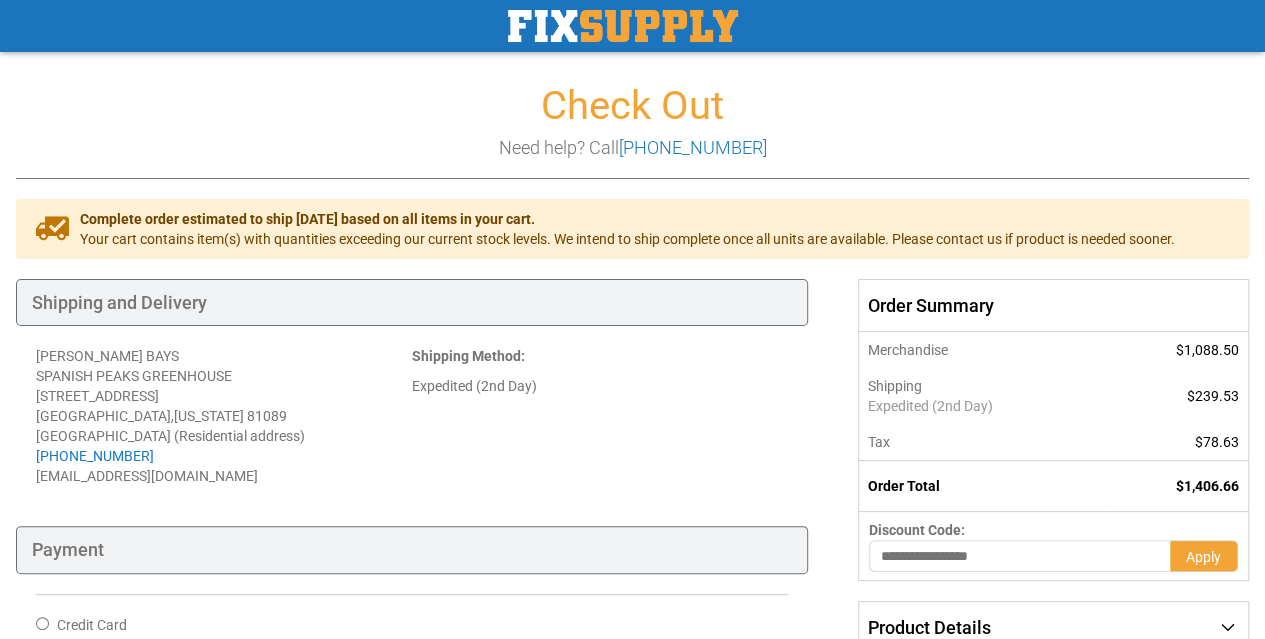 click at bounding box center [623, 26] 